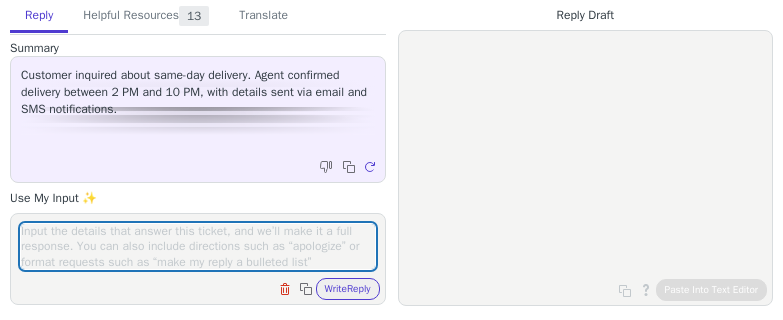 scroll, scrollTop: 0, scrollLeft: 0, axis: both 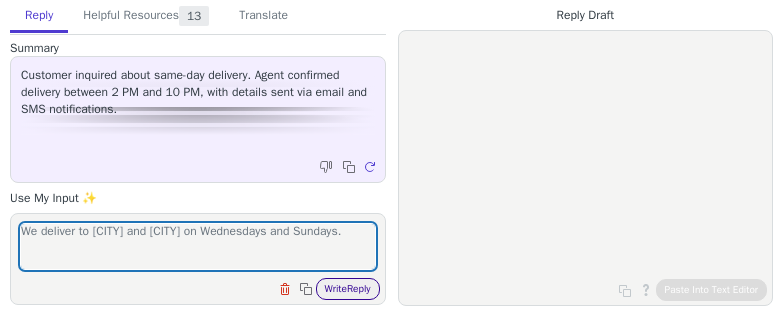 type on "We deliver to [CITY] and [CITY] on Wednesdays and Sundays." 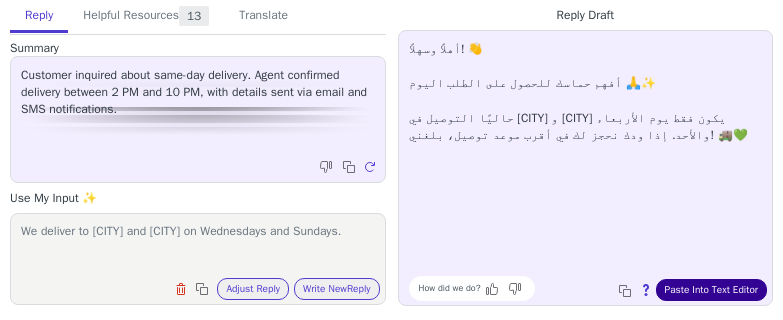 click on "Paste Into Text Editor" at bounding box center (711, 290) 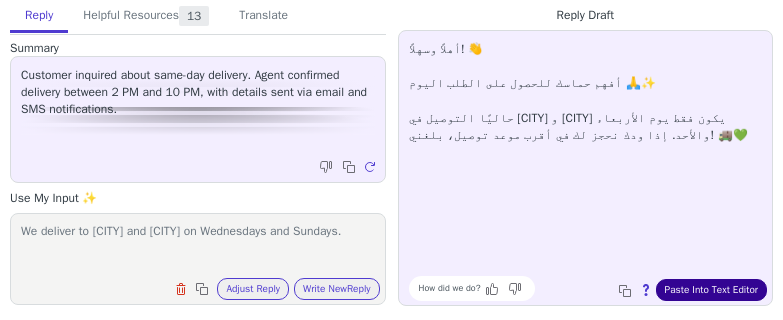 click on "Paste Into Text Editor" at bounding box center [711, 290] 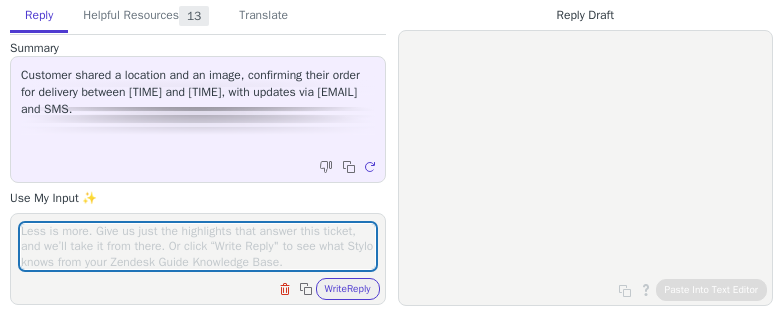 scroll, scrollTop: 0, scrollLeft: 0, axis: both 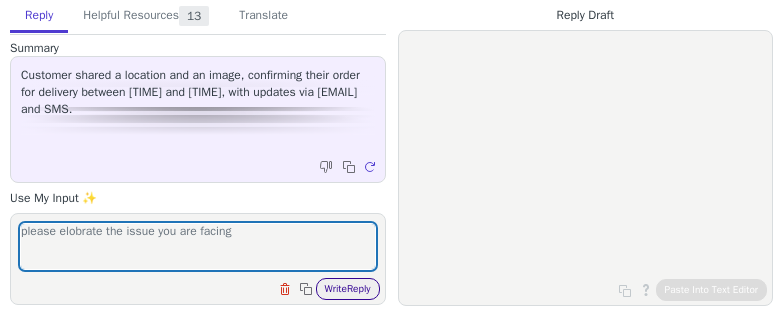 type on "please elobrate the issue you are facing" 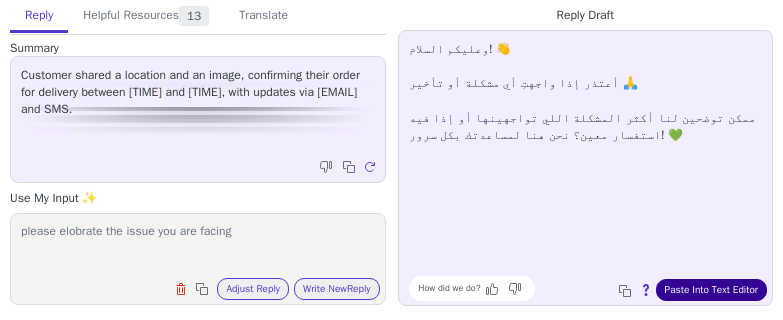 click on "Paste Into Text Editor" at bounding box center (711, 290) 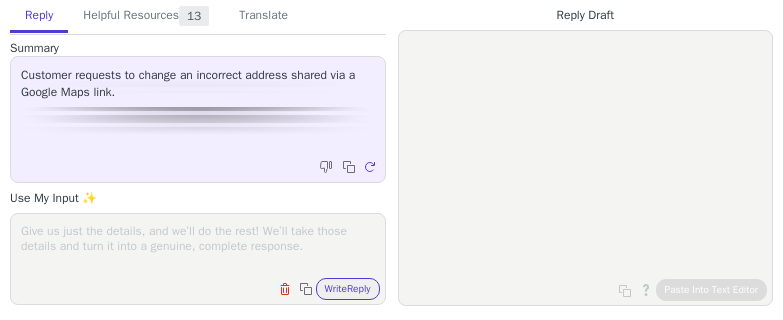 scroll, scrollTop: 0, scrollLeft: 0, axis: both 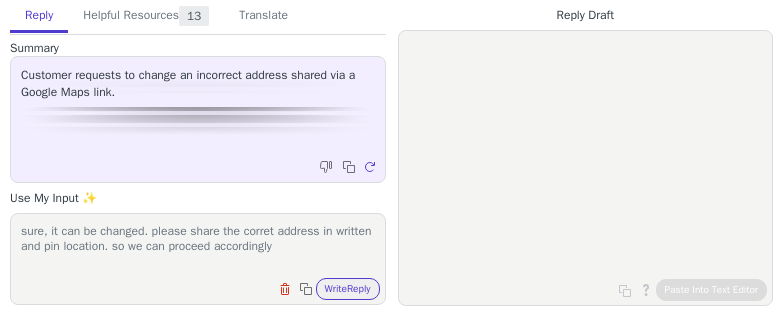 type on "sure, it can be changed. please share the corret address in written and pin location. so we can proceed accordingly" 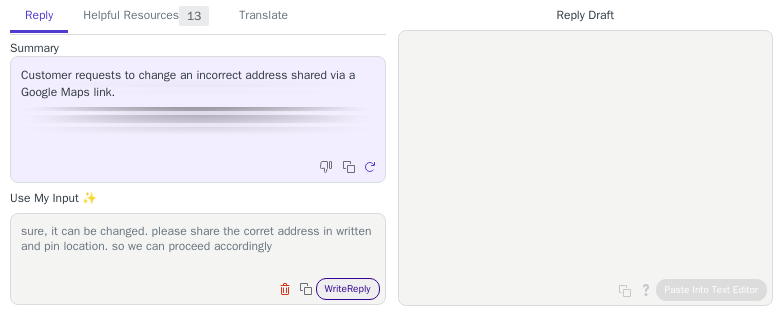 click on "Write  Reply" at bounding box center [348, 289] 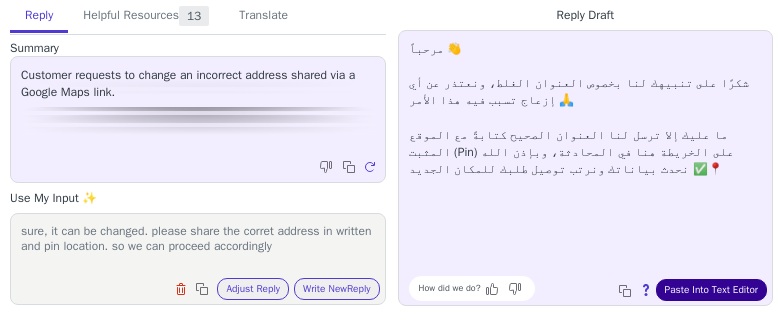 click on "Paste Into Text Editor" at bounding box center [711, 290] 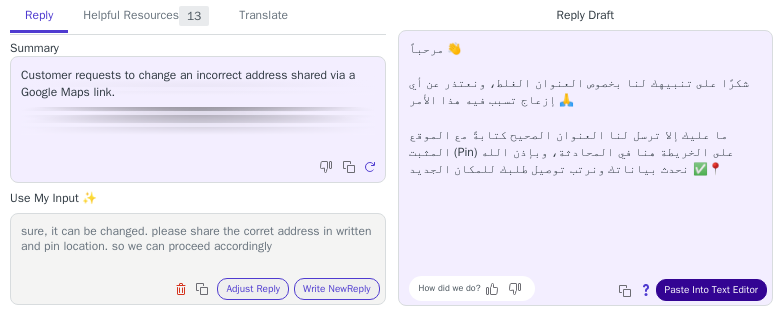 click on "Paste Into Text Editor" at bounding box center (711, 290) 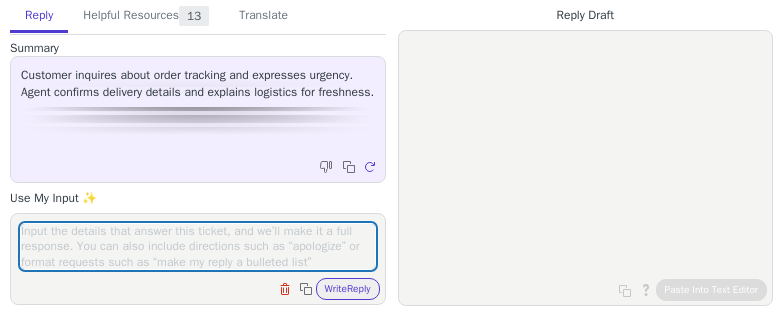 click at bounding box center (198, 246) 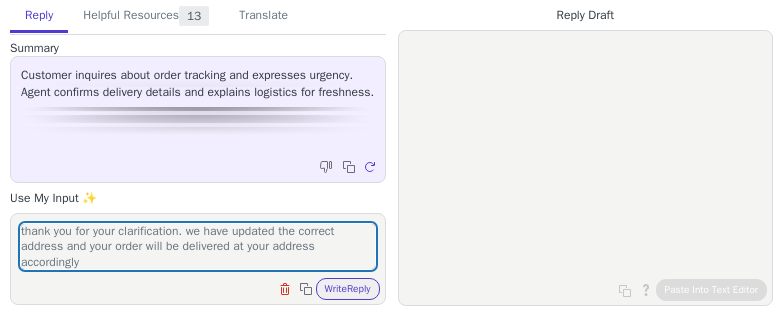scroll, scrollTop: 1, scrollLeft: 0, axis: vertical 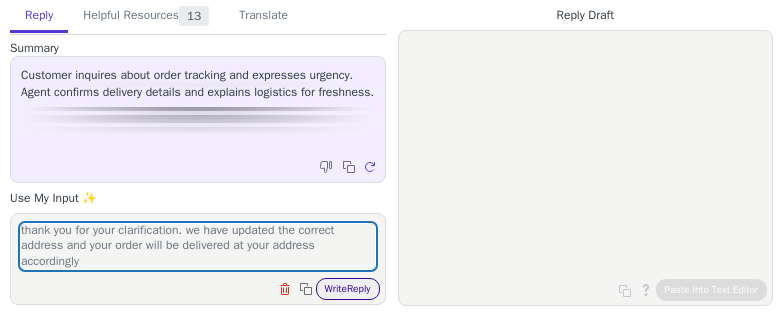 type on "thank you for your clarification. we have updated the correct address and your order will be delivered at your address accordingly" 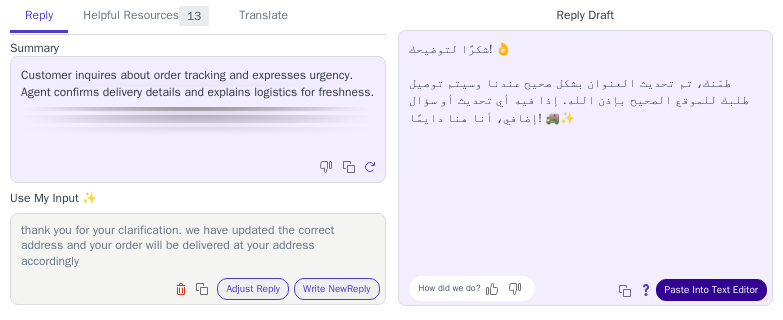 click on "Paste Into Text Editor" at bounding box center [711, 290] 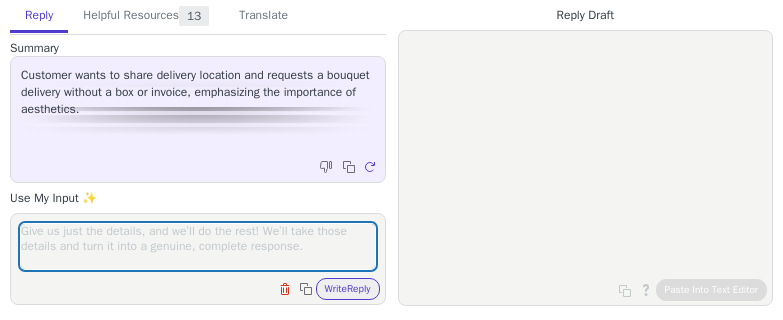 scroll, scrollTop: 0, scrollLeft: 0, axis: both 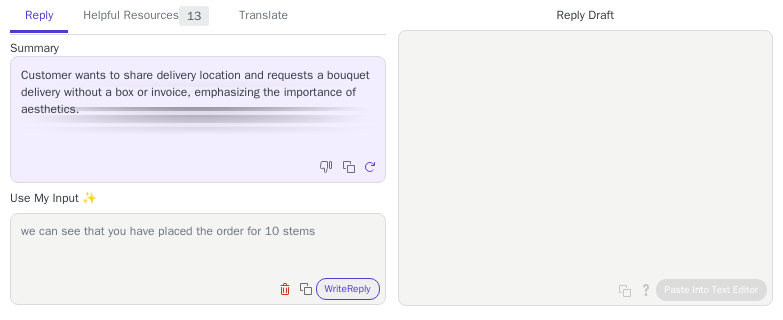 click on "we can see that you have placed the order for 10 stems" at bounding box center (198, 246) 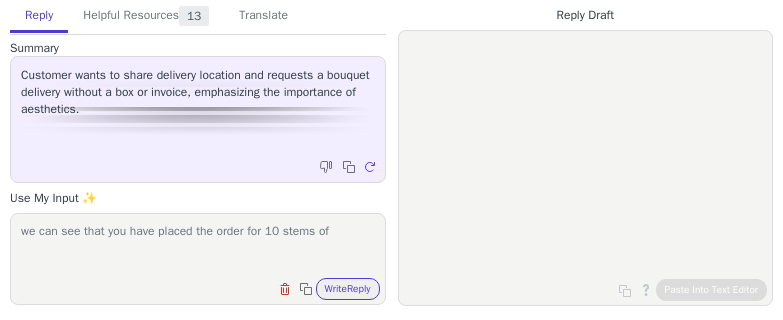 paste on "Roses Baby Red" 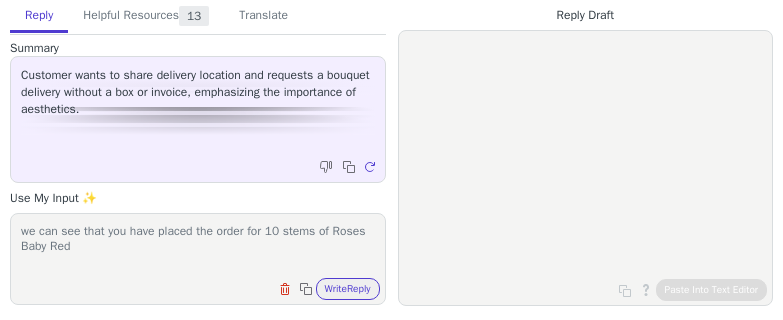 click on "we can see that you have placed the order for 10 stems of Roses Baby Red" at bounding box center (198, 246) 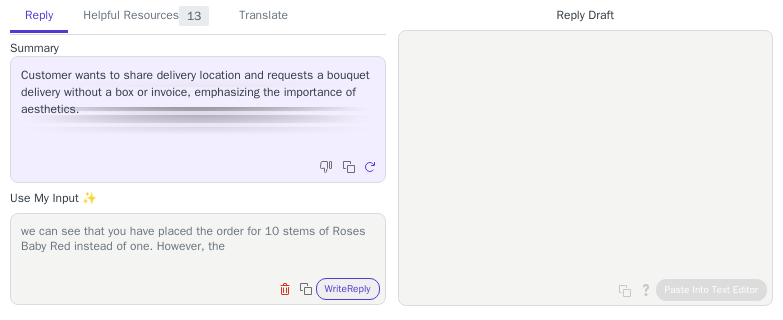 paste on "Roses Baby Red" 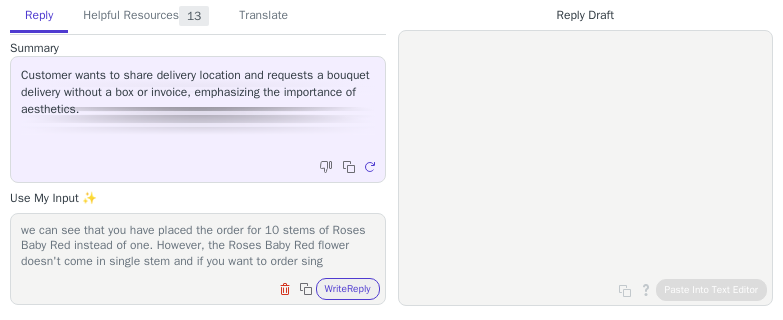 scroll, scrollTop: 16, scrollLeft: 0, axis: vertical 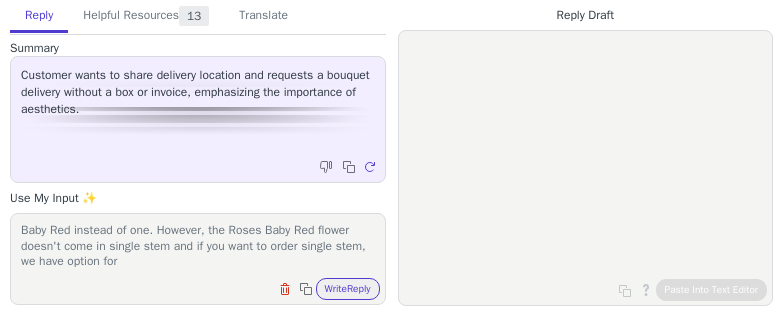 paste on "Red Rose," 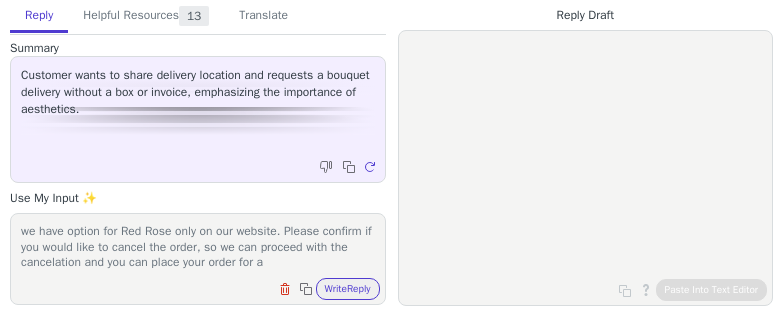 scroll, scrollTop: 62, scrollLeft: 0, axis: vertical 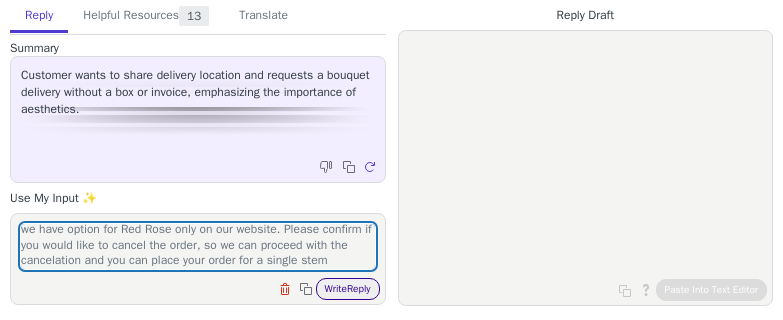 click on "Write  Reply" at bounding box center [348, 289] 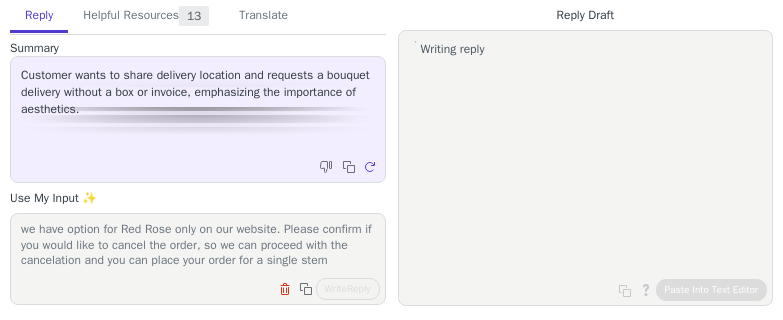 click on "we can see that you have placed the order for 10 stems of Roses Baby Red instead of one. However, the Roses Baby Red flower doesn't come in single stem and if you want to order single stem, we have option for Red Rose only on our website. Please confirm if you would like to cancel the order, so we can proceed with the cancelation and you can place your order for a single stem" at bounding box center (198, 246) 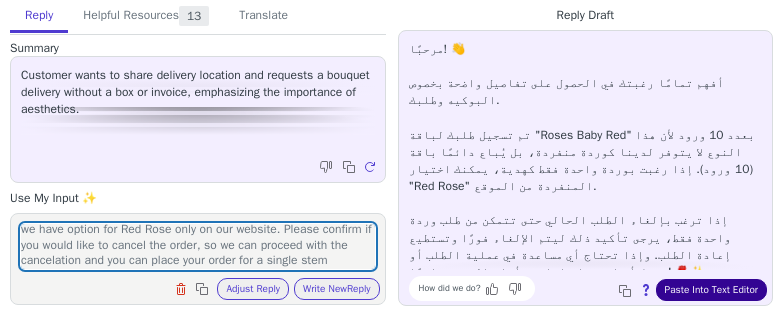 click on "Paste Into Text Editor" at bounding box center [711, 290] 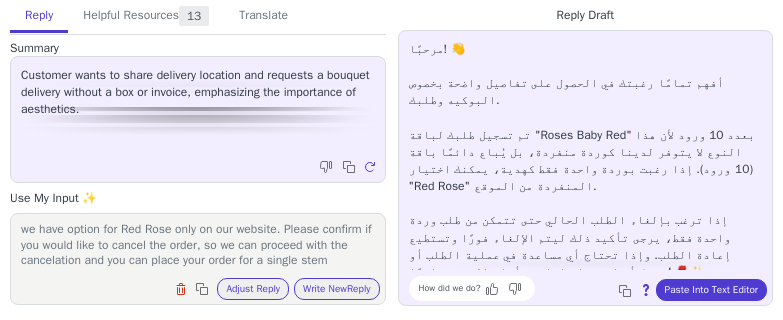 click on "we can see that you have placed the order for 10 stems of Roses Baby Red instead of one. However, the Roses Baby Red flower doesn't come in single stem and if you want to order single stem, we have option for Red Rose only on our website. Please confirm if you would like to cancel the order, so we can proceed with the cancelation and you can place your order for a single stem" at bounding box center (198, 246) 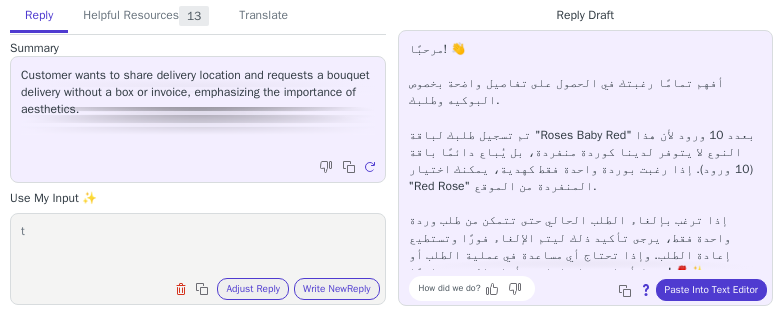 scroll, scrollTop: 0, scrollLeft: 0, axis: both 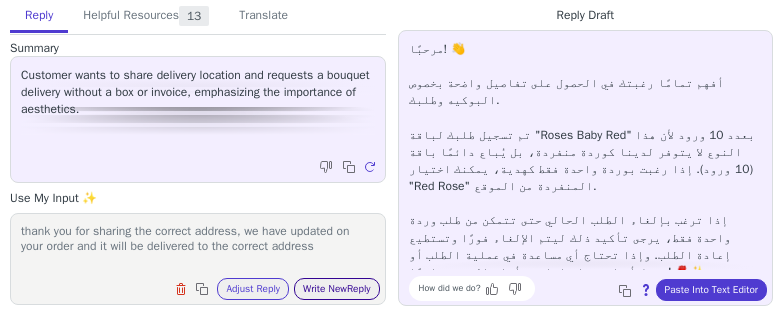 type on "thank you for sharing the correct address, we have updated on your order and it will be delivered to the correct address" 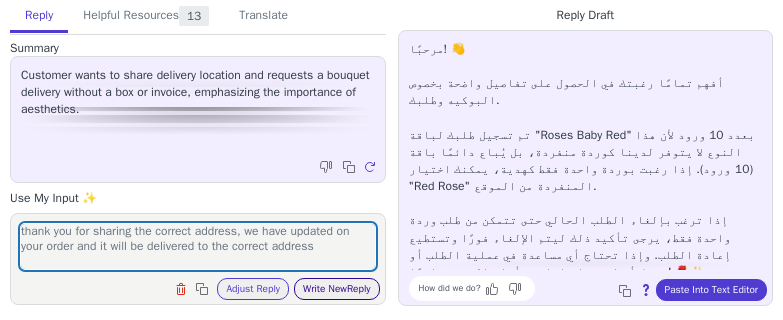 click on "Write New  Reply" at bounding box center (337, 289) 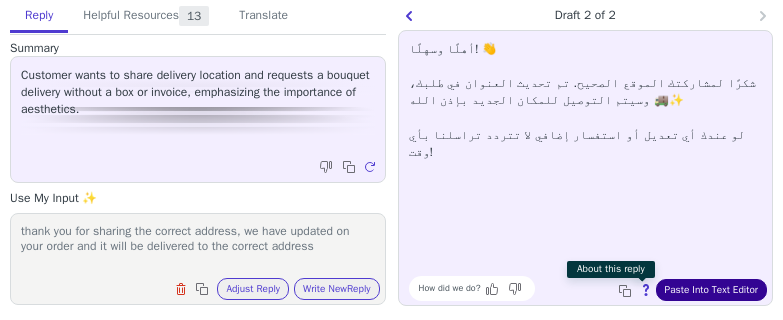 click on "Paste Into Text Editor" at bounding box center (711, 290) 